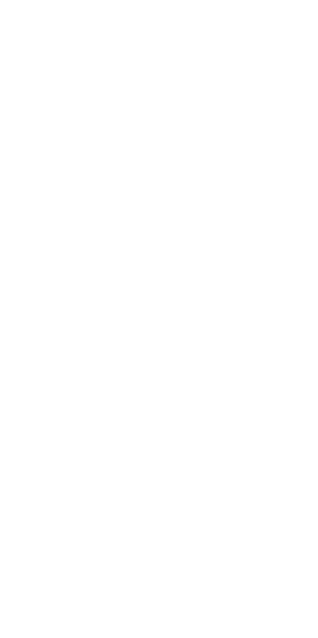 scroll, scrollTop: 0, scrollLeft: 0, axis: both 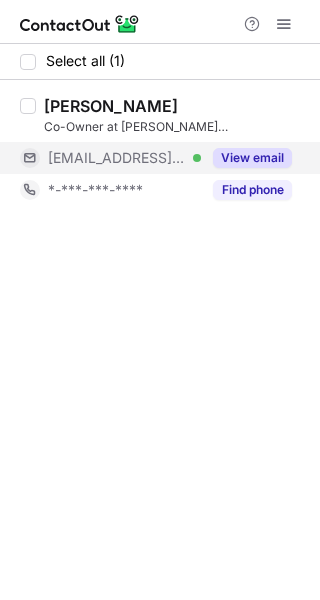 click on "***@boganeyecare.com" at bounding box center [117, 158] 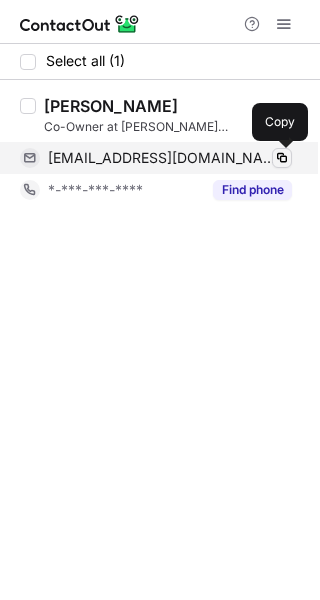 click at bounding box center (282, 158) 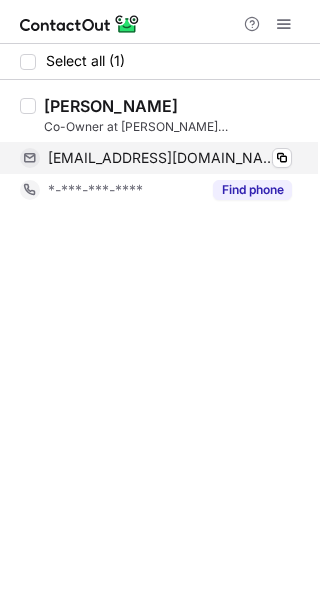 type 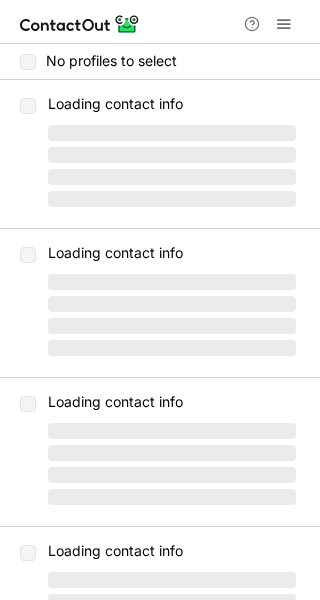 scroll, scrollTop: 0, scrollLeft: 0, axis: both 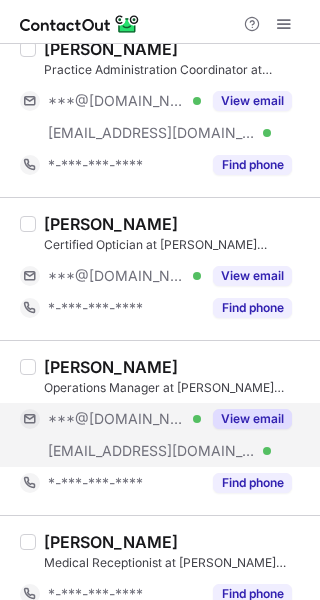 click on "***@boganeyecare.com Verified" at bounding box center (110, 451) 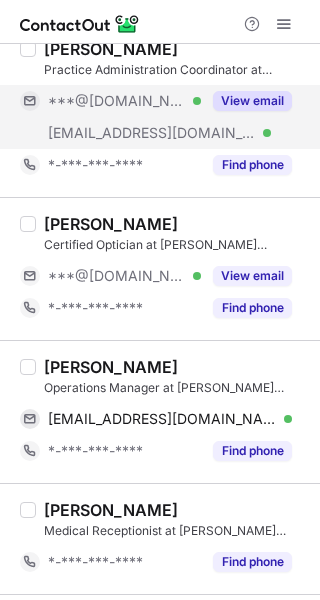 click on "***@boganeyecare.com" at bounding box center [152, 133] 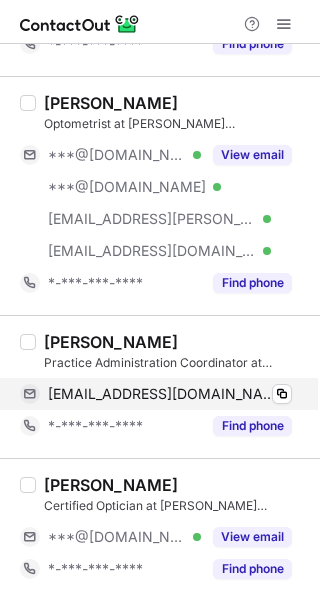scroll, scrollTop: 600, scrollLeft: 0, axis: vertical 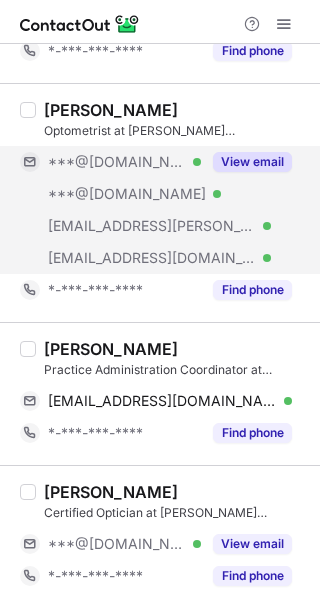 click on "***@boganeyecare.com Verified" at bounding box center (110, 258) 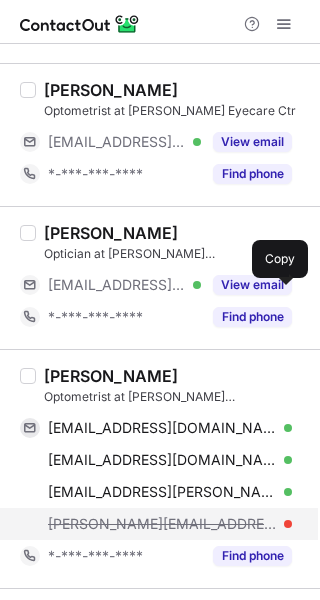 scroll, scrollTop: 300, scrollLeft: 0, axis: vertical 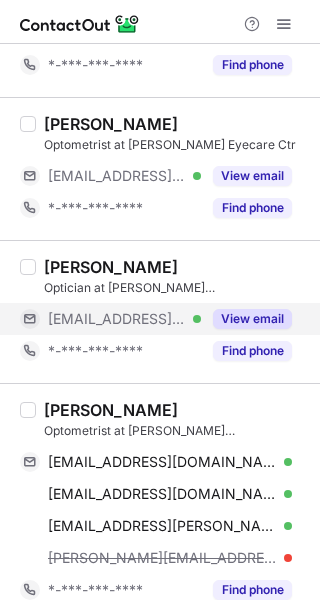 click on "***@boganeyecare.com" at bounding box center [117, 319] 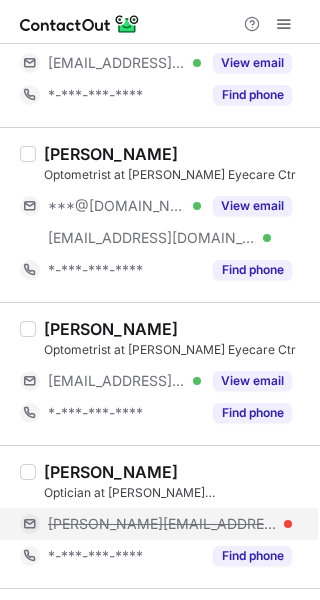 scroll, scrollTop: 0, scrollLeft: 0, axis: both 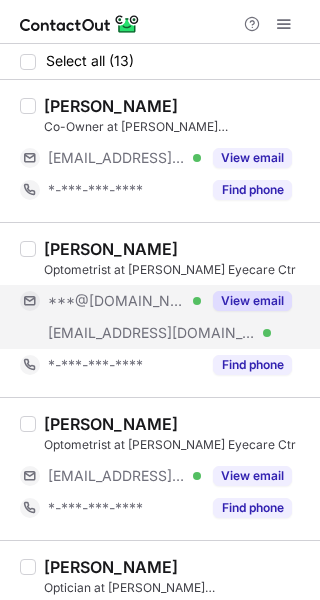 click on "***@boganeyecare.com" at bounding box center (152, 333) 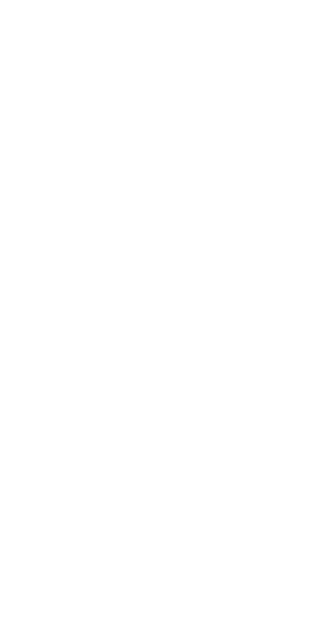 scroll, scrollTop: 0, scrollLeft: 0, axis: both 